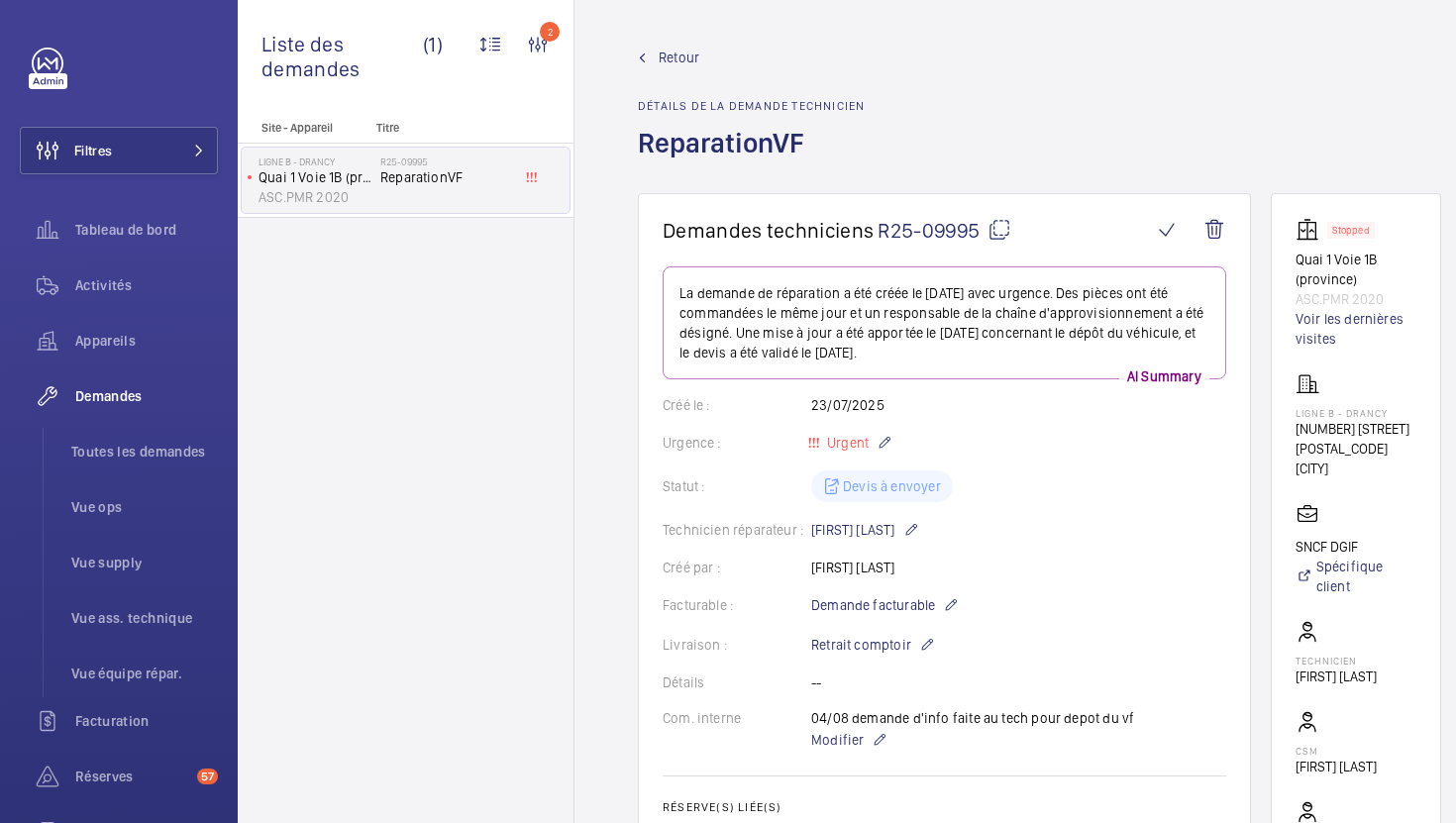 scroll, scrollTop: 0, scrollLeft: 0, axis: both 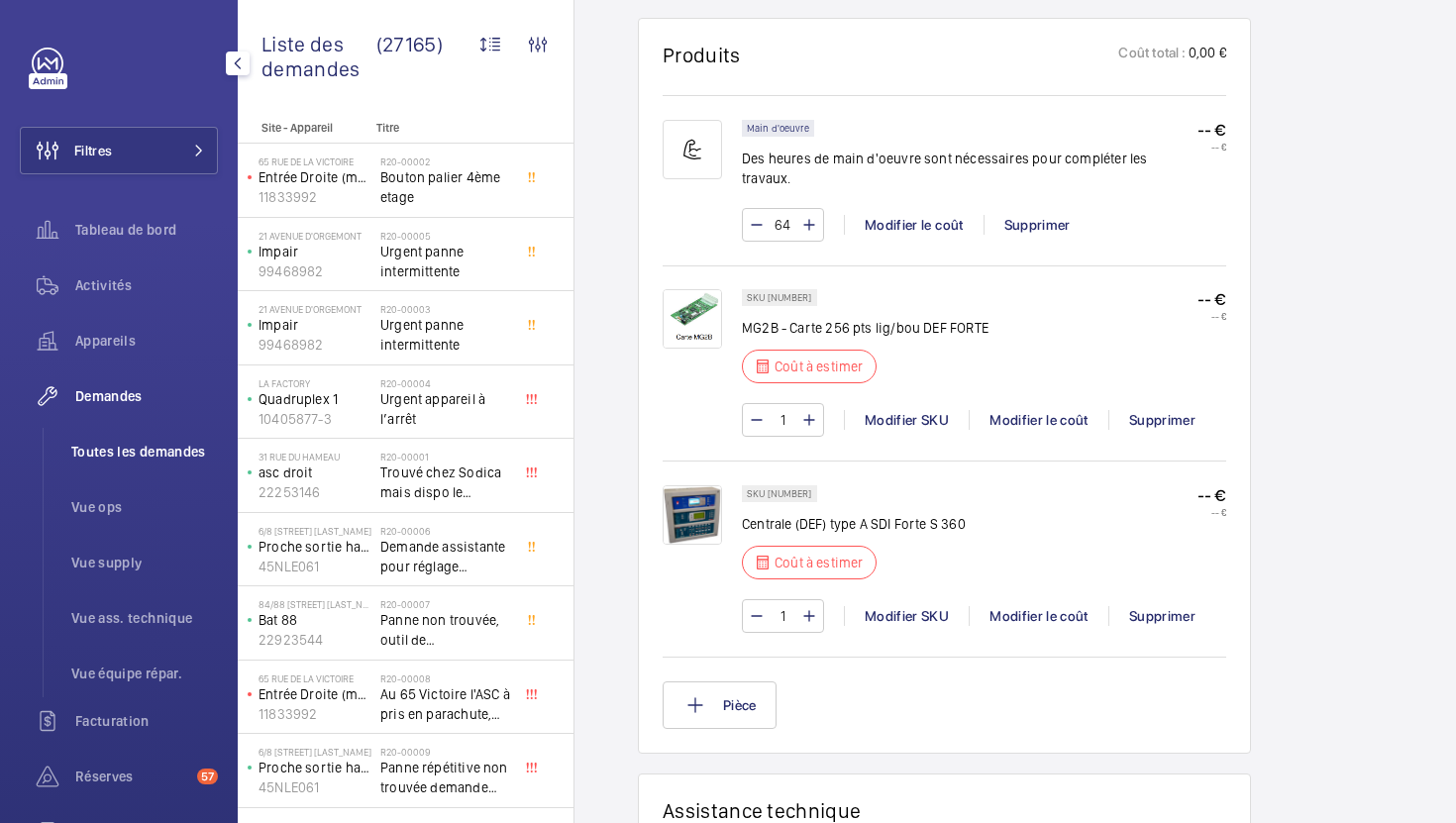 click on "Toutes les demandes" 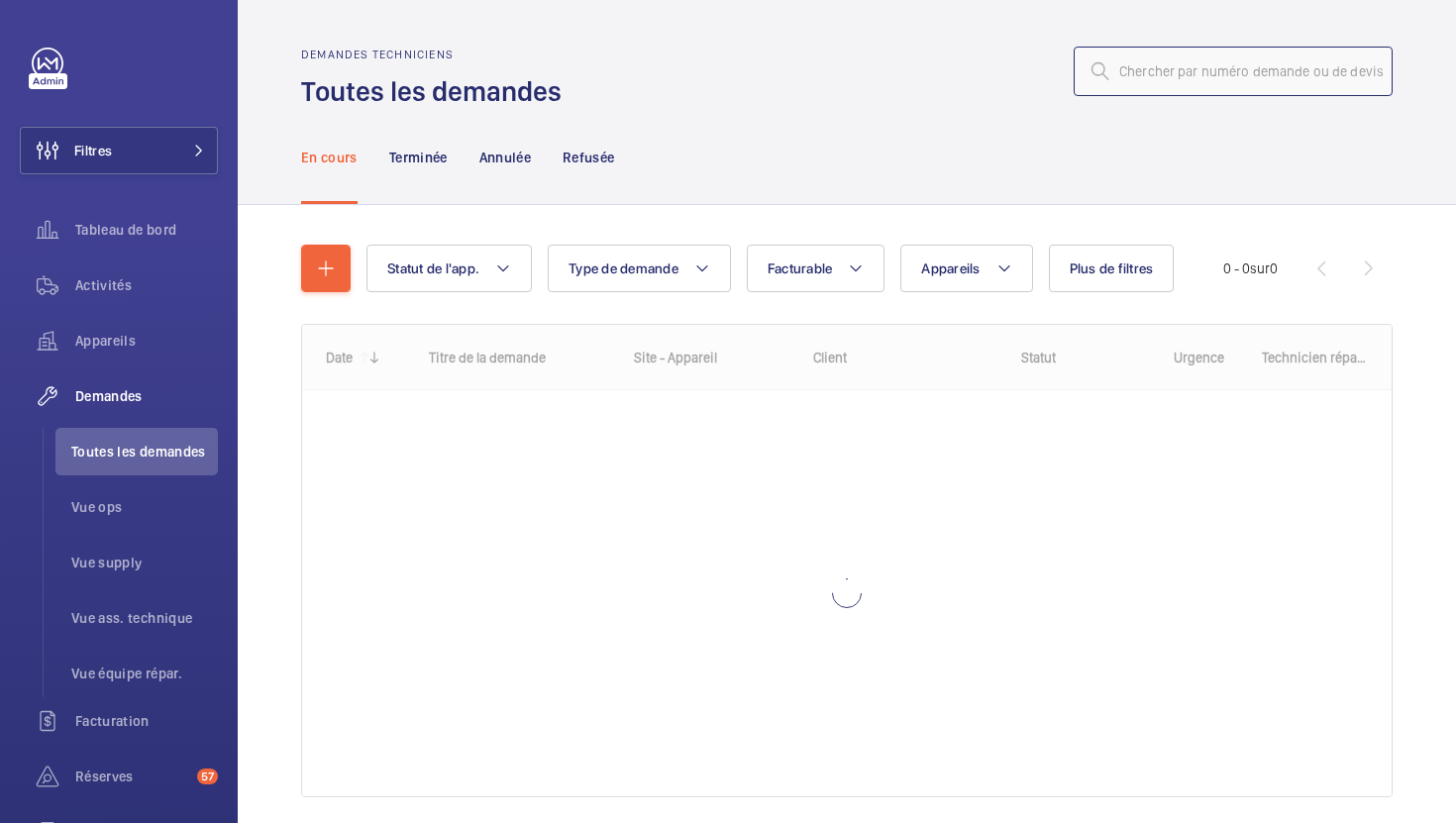 click 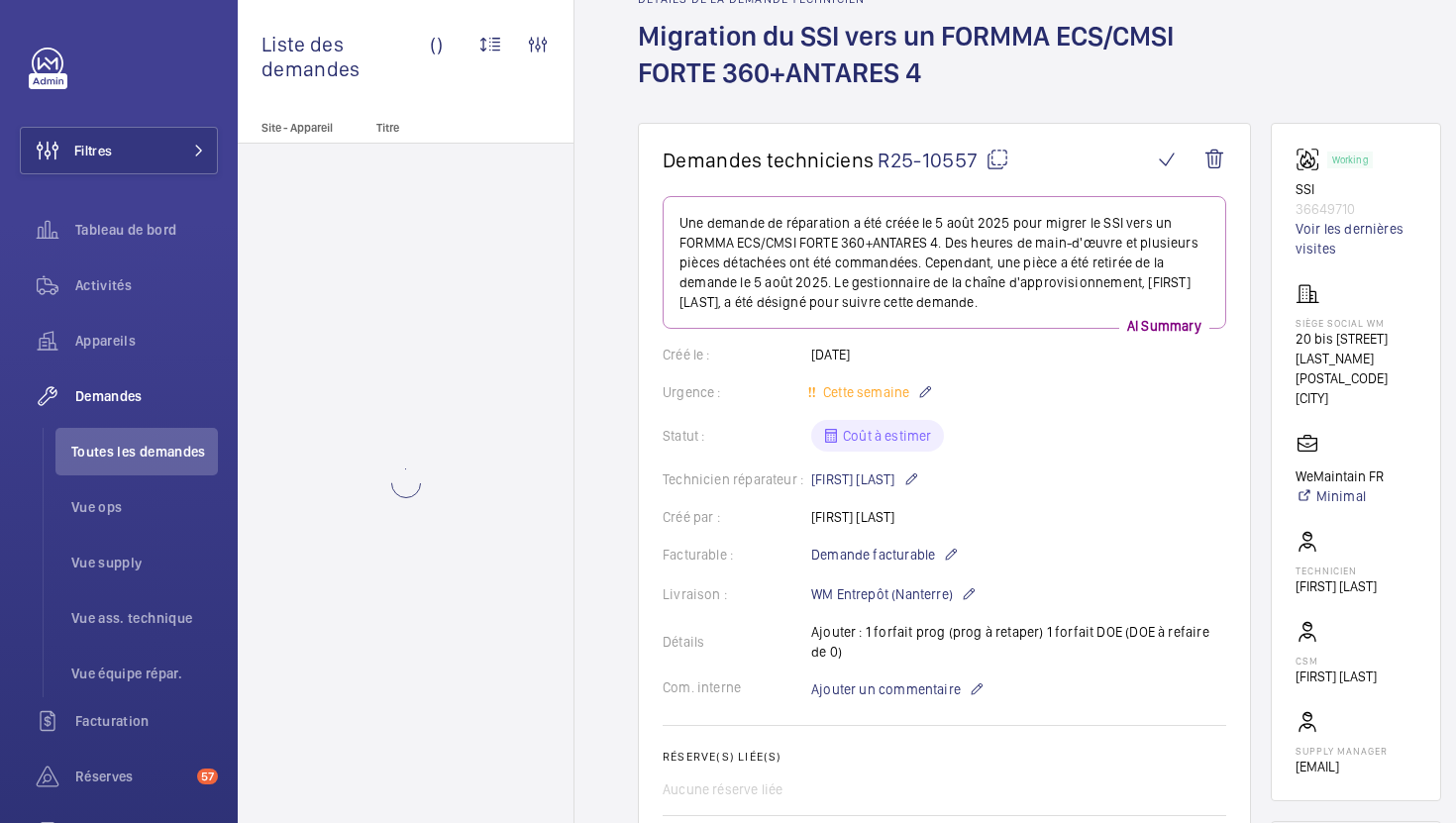 scroll, scrollTop: 262, scrollLeft: 0, axis: vertical 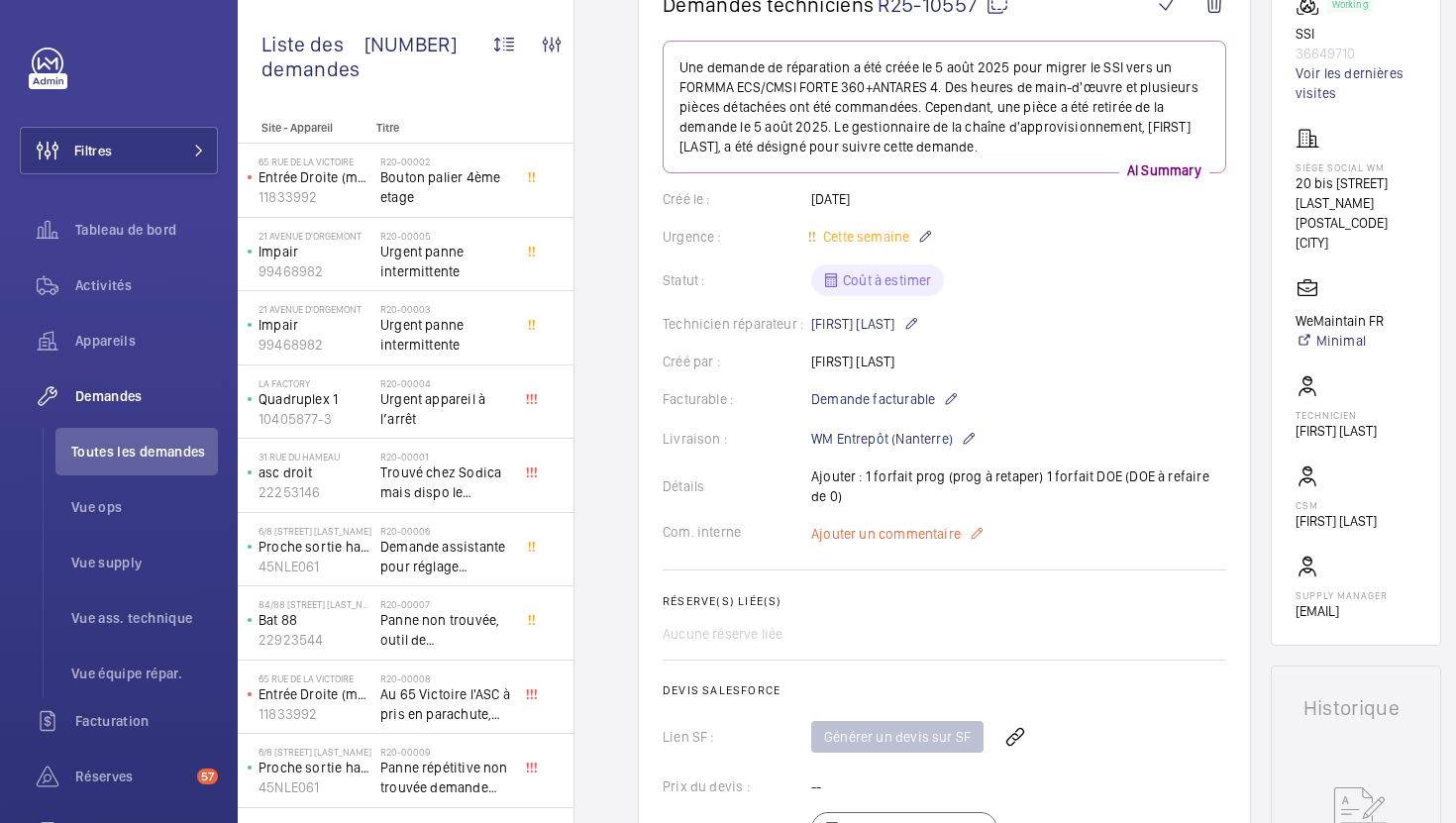 click on "Ajouter un commentaire" 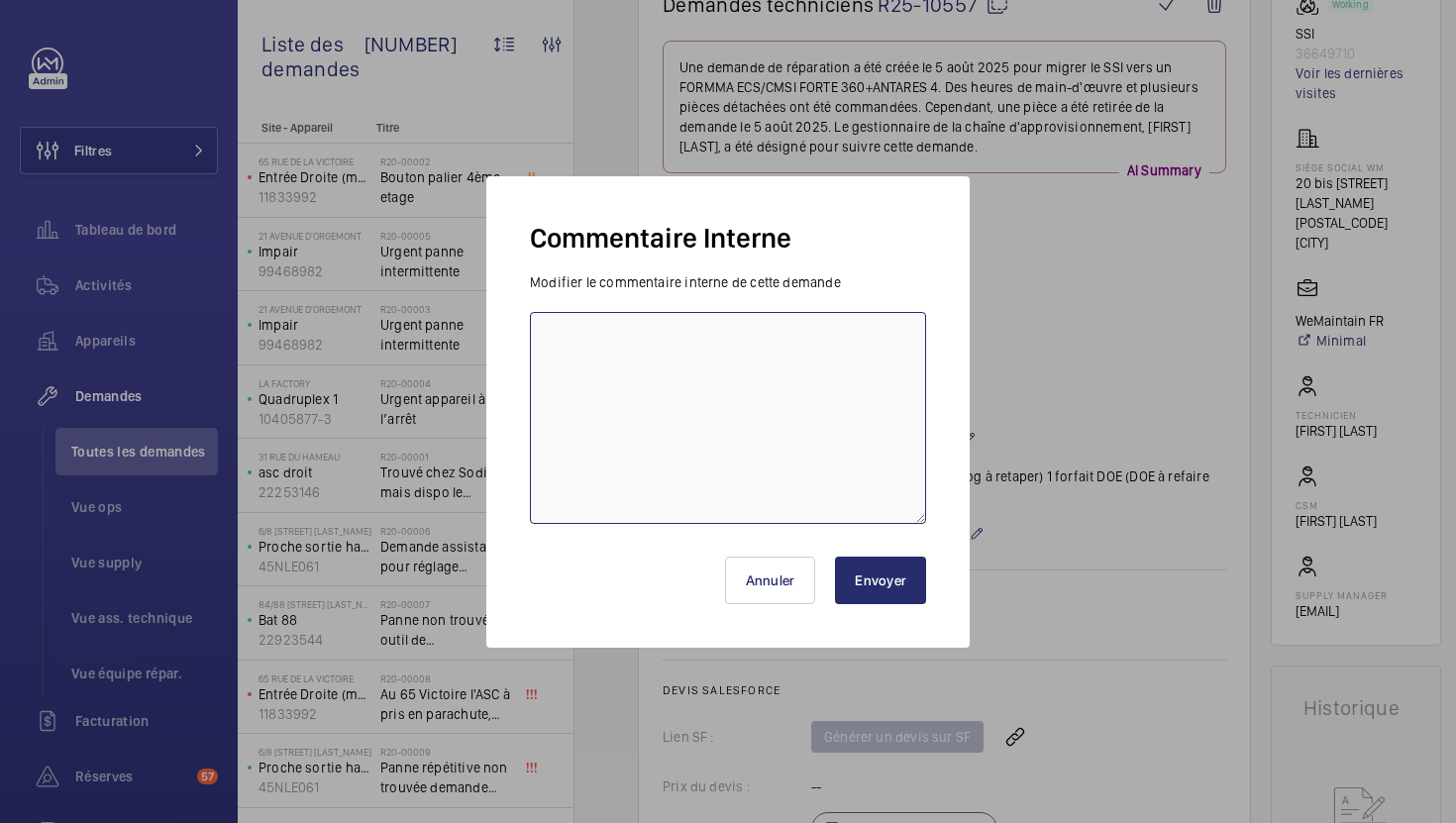 click at bounding box center (728, 418) 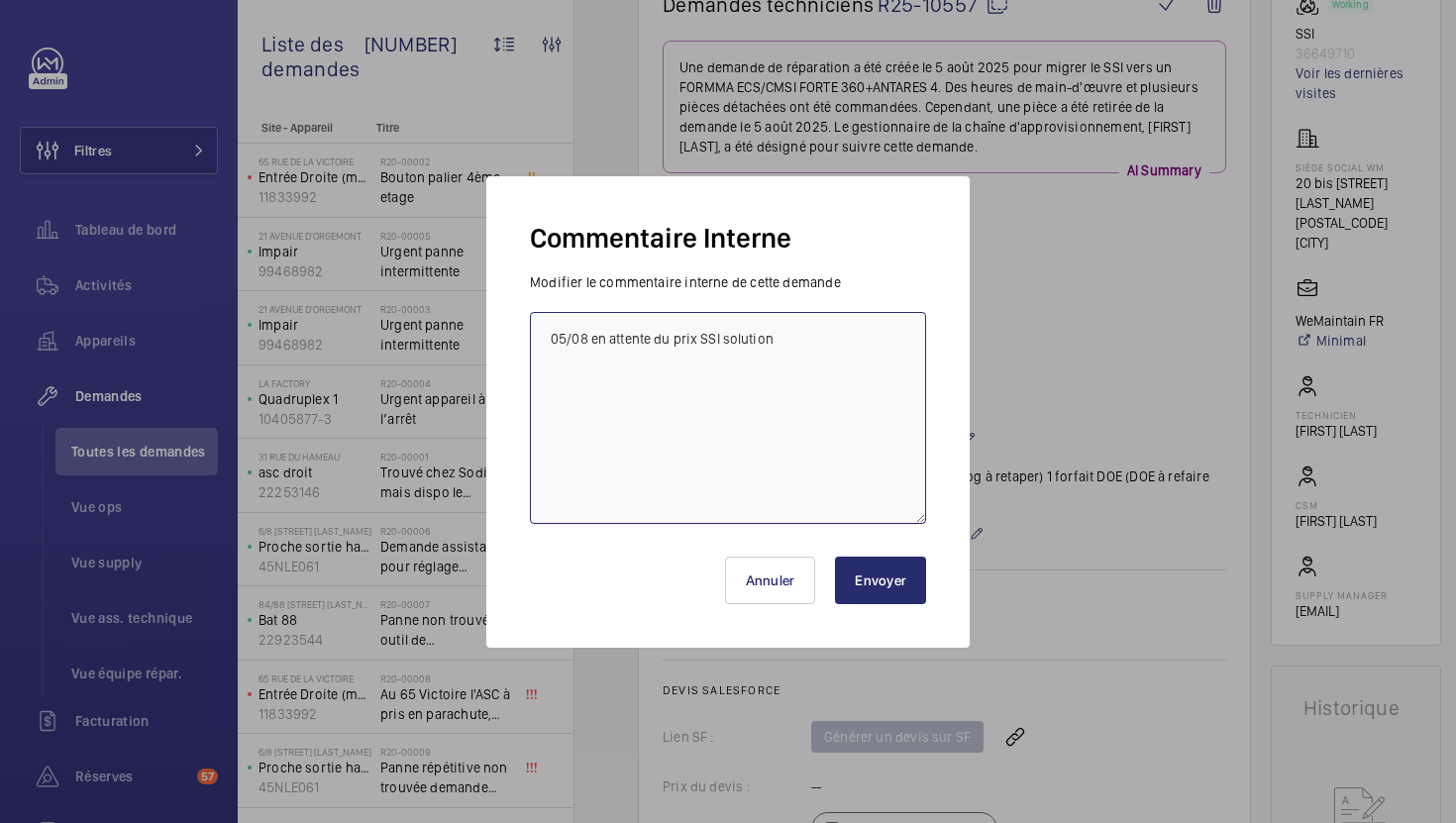 type on "05/08 en attente du prix SSI solution" 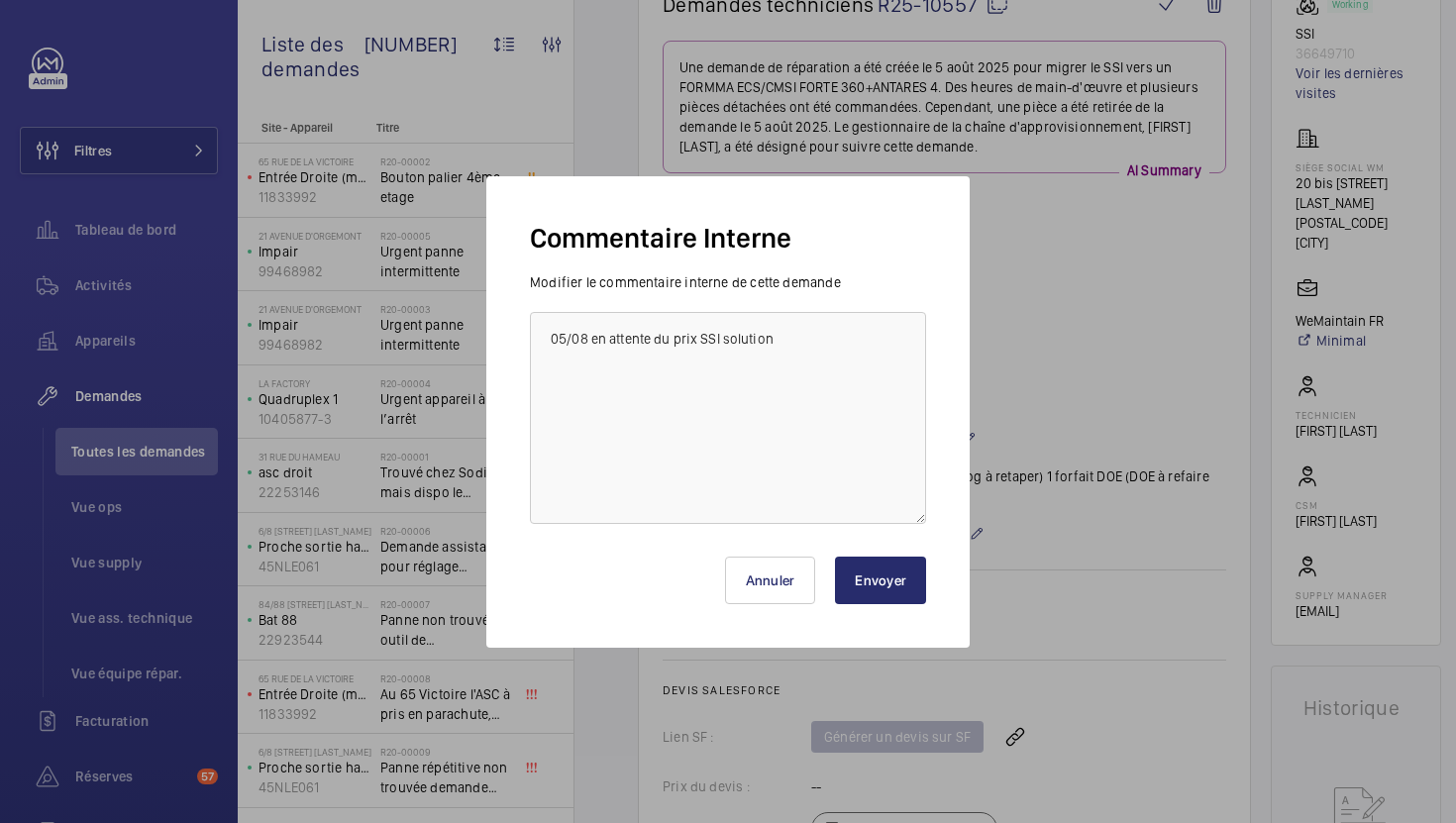 click on "Envoyer" at bounding box center [881, 580] 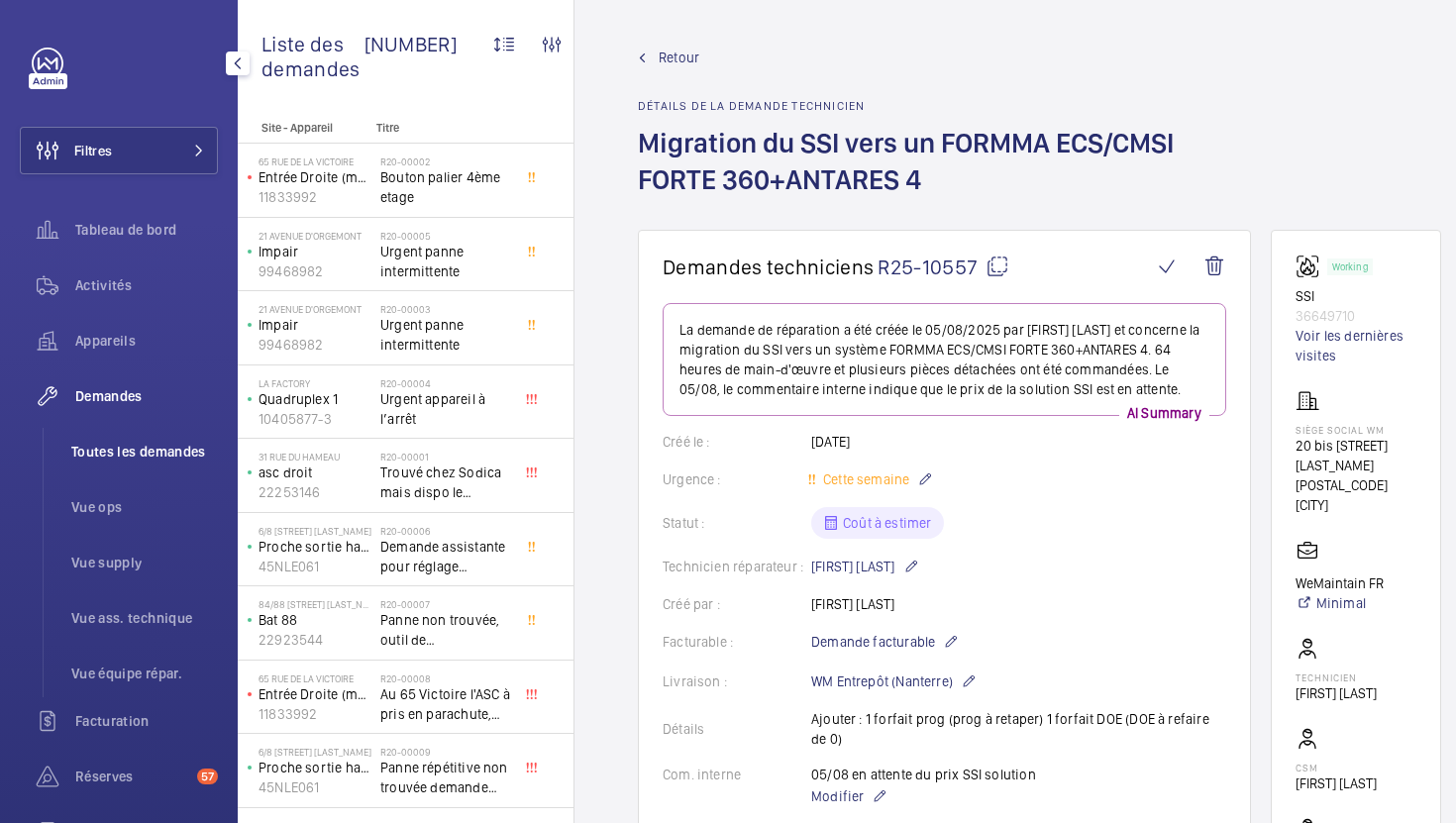 click on "Toutes les demandes" 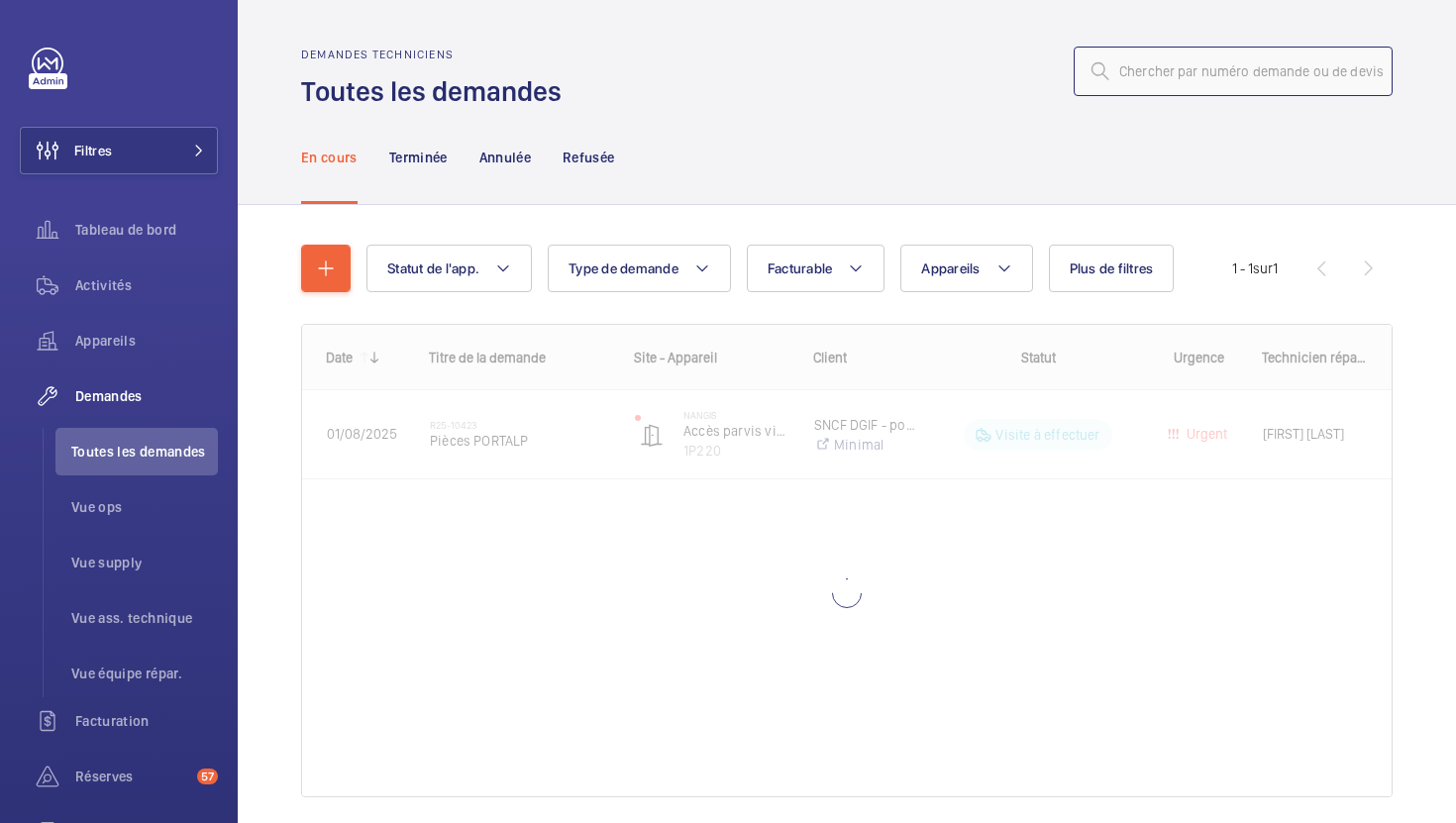 click 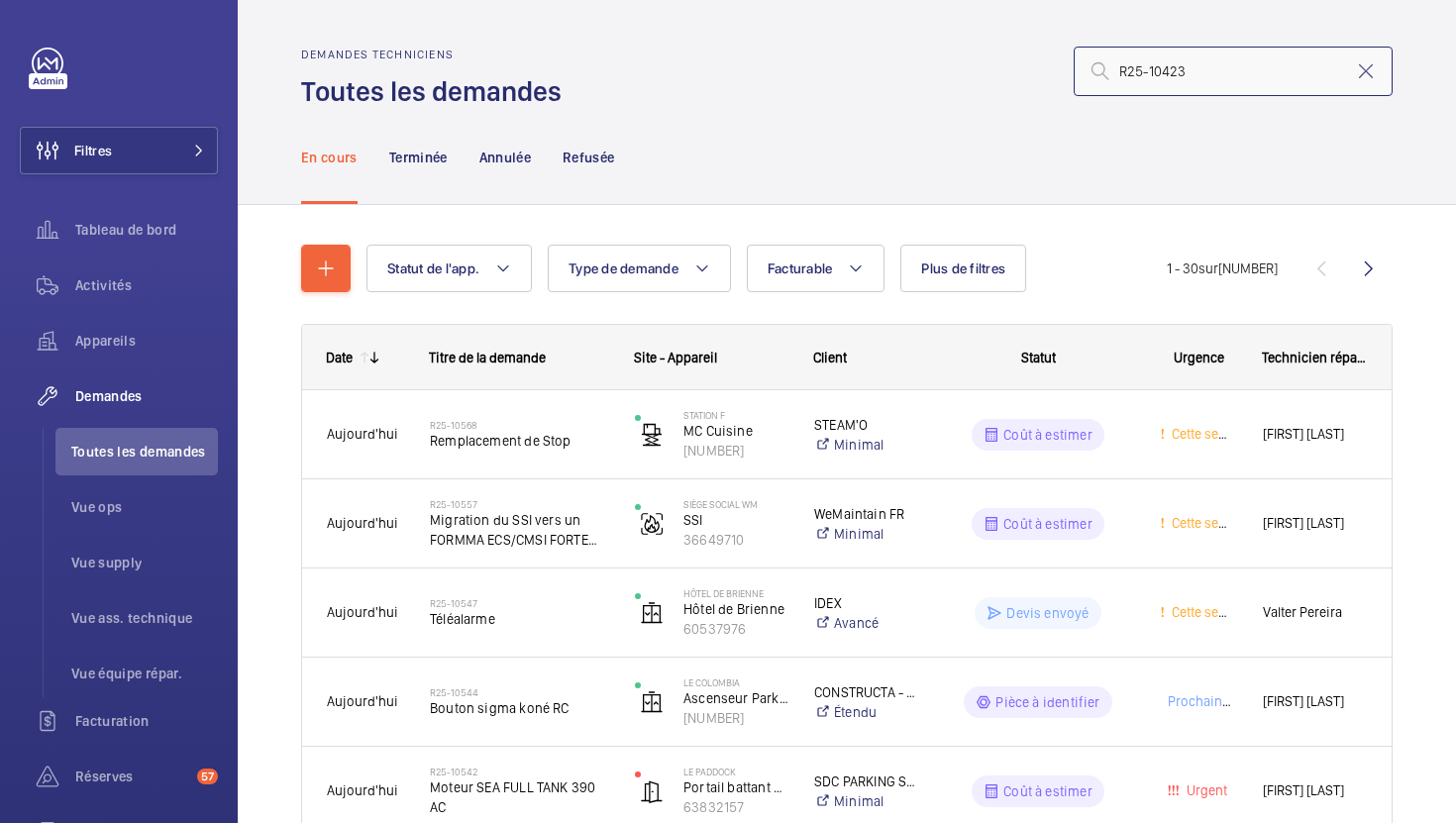 type on "R25-10423" 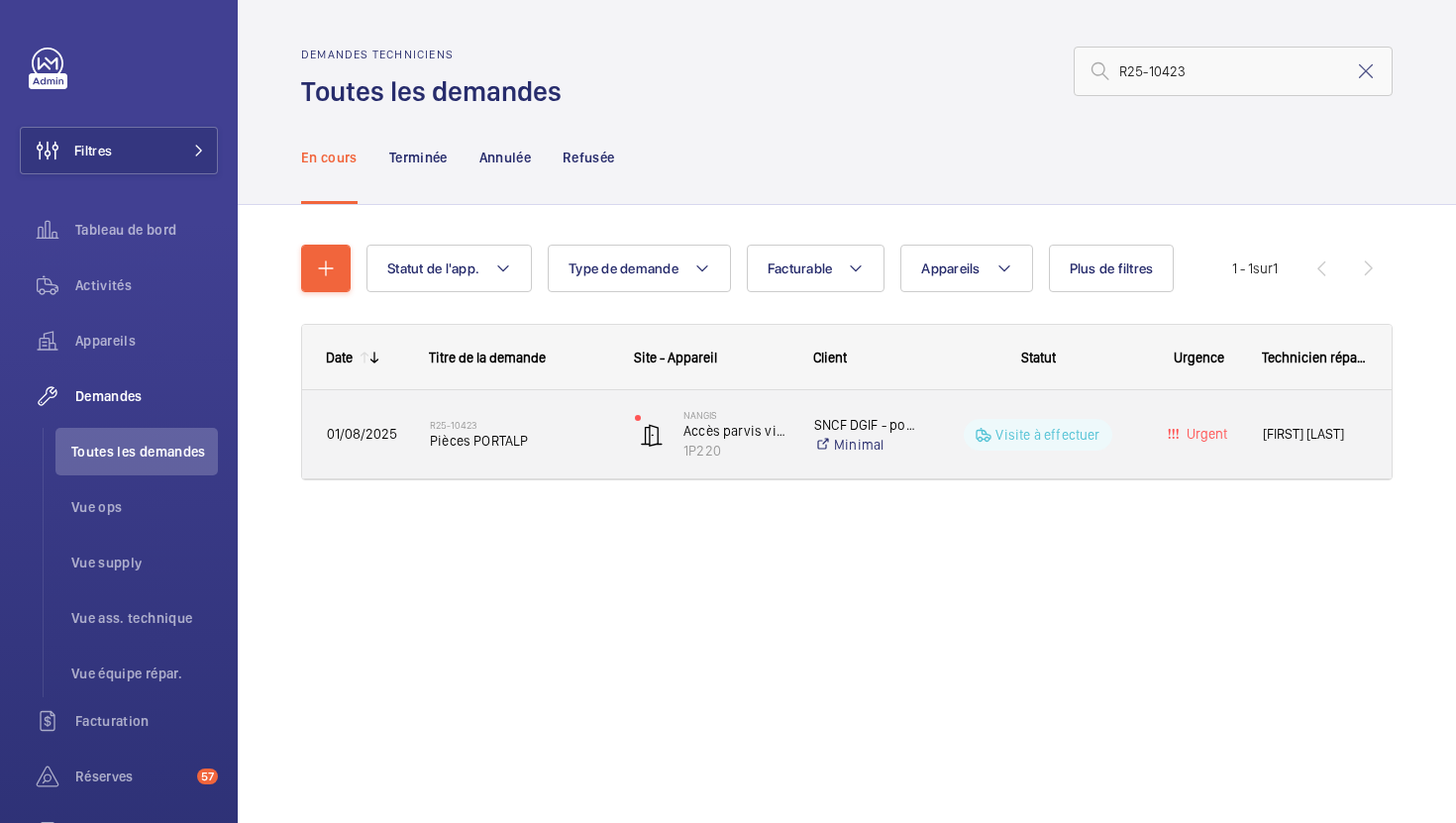 click on "R25-10423   Pièces PORTALP" 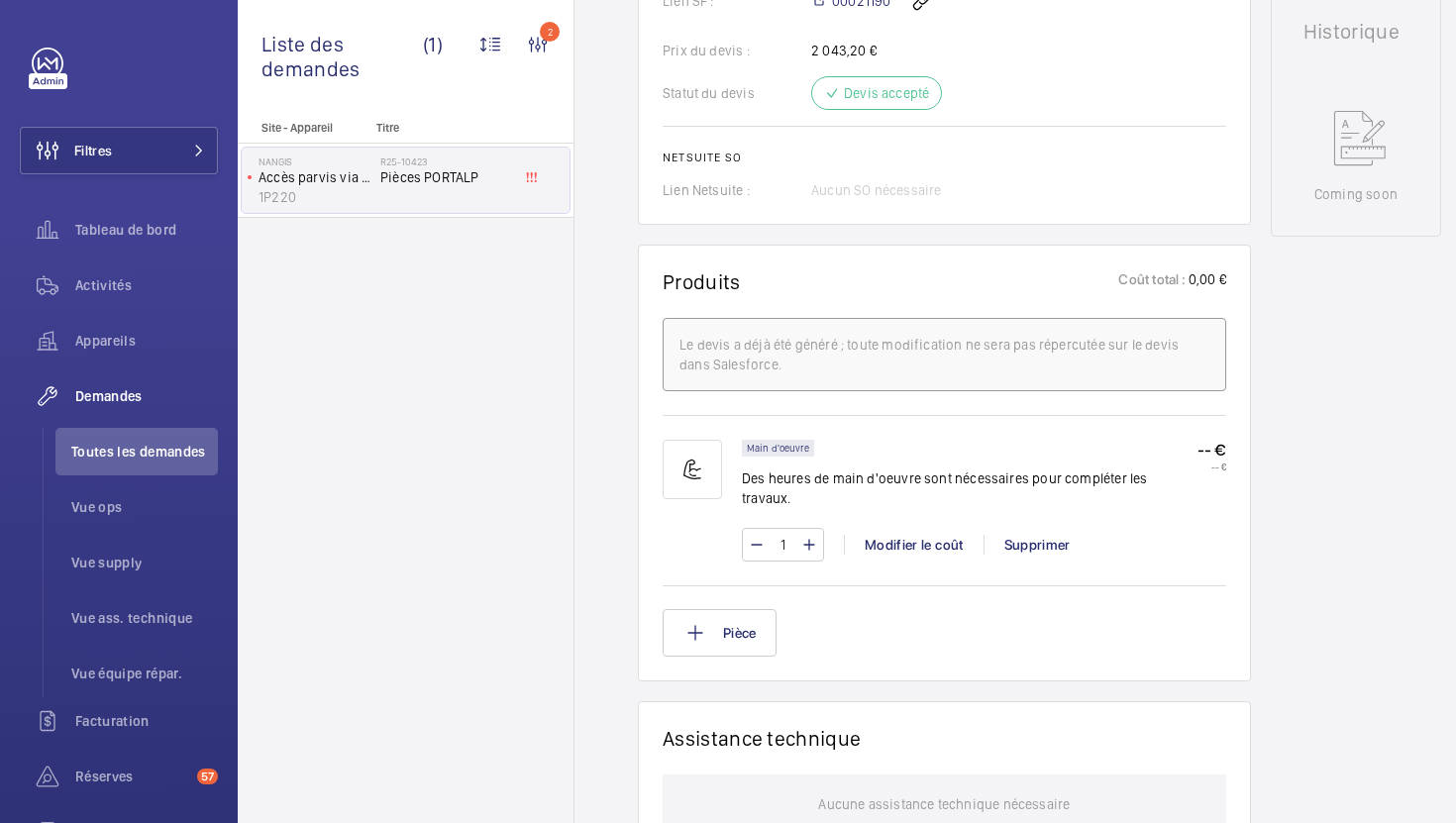 scroll, scrollTop: 942, scrollLeft: 0, axis: vertical 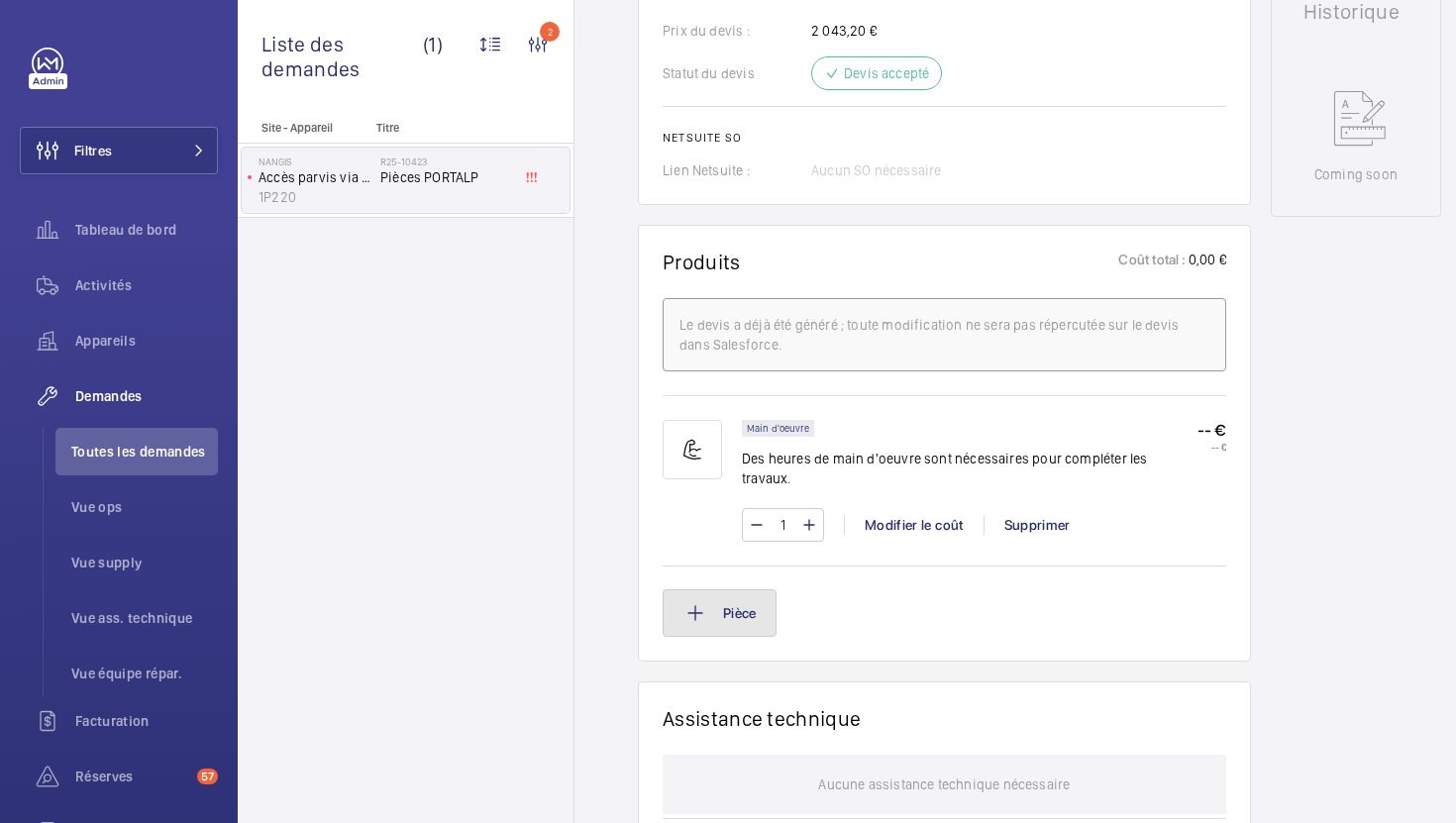 click on "Pièce" 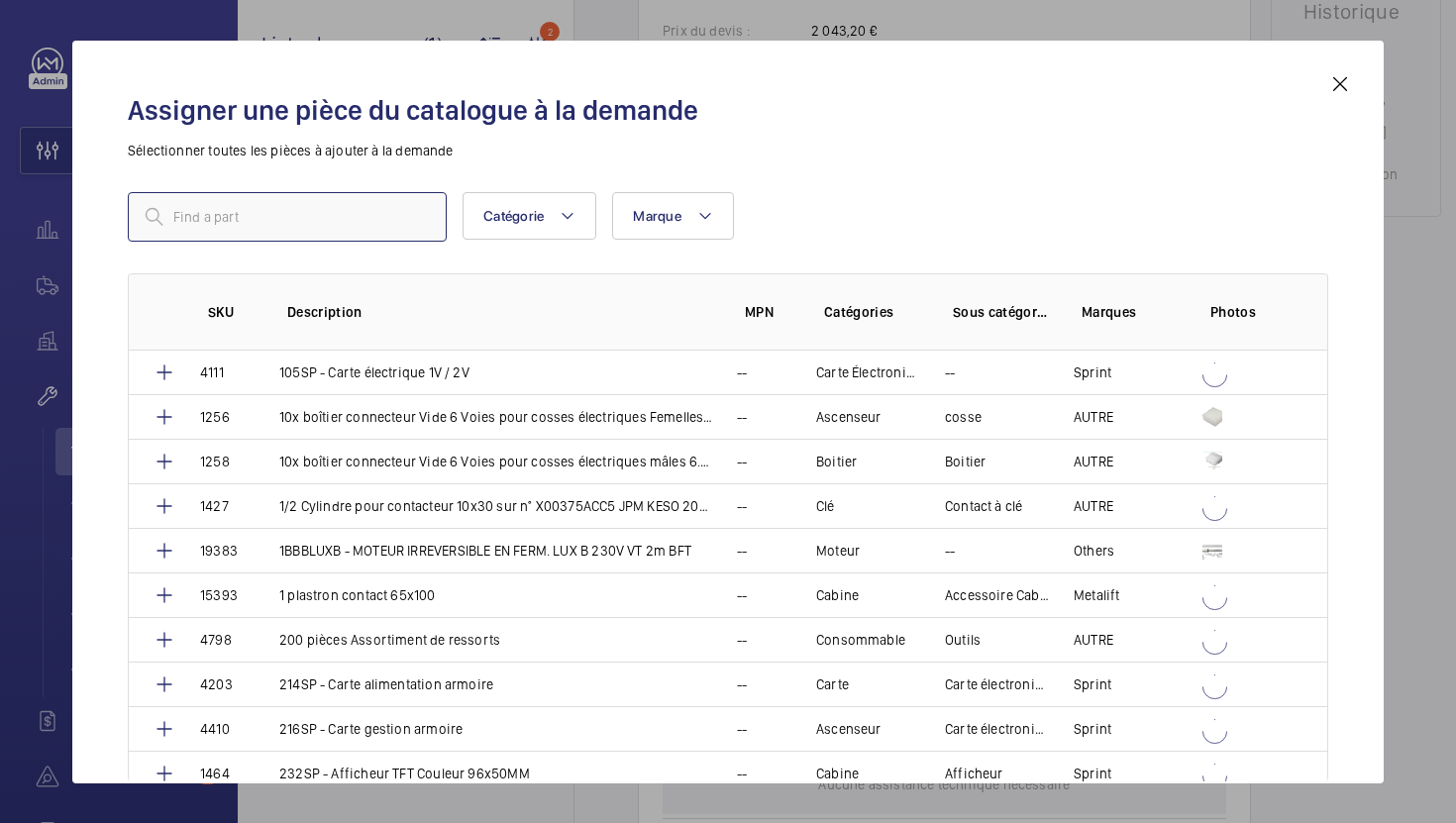 click at bounding box center (287, 217) 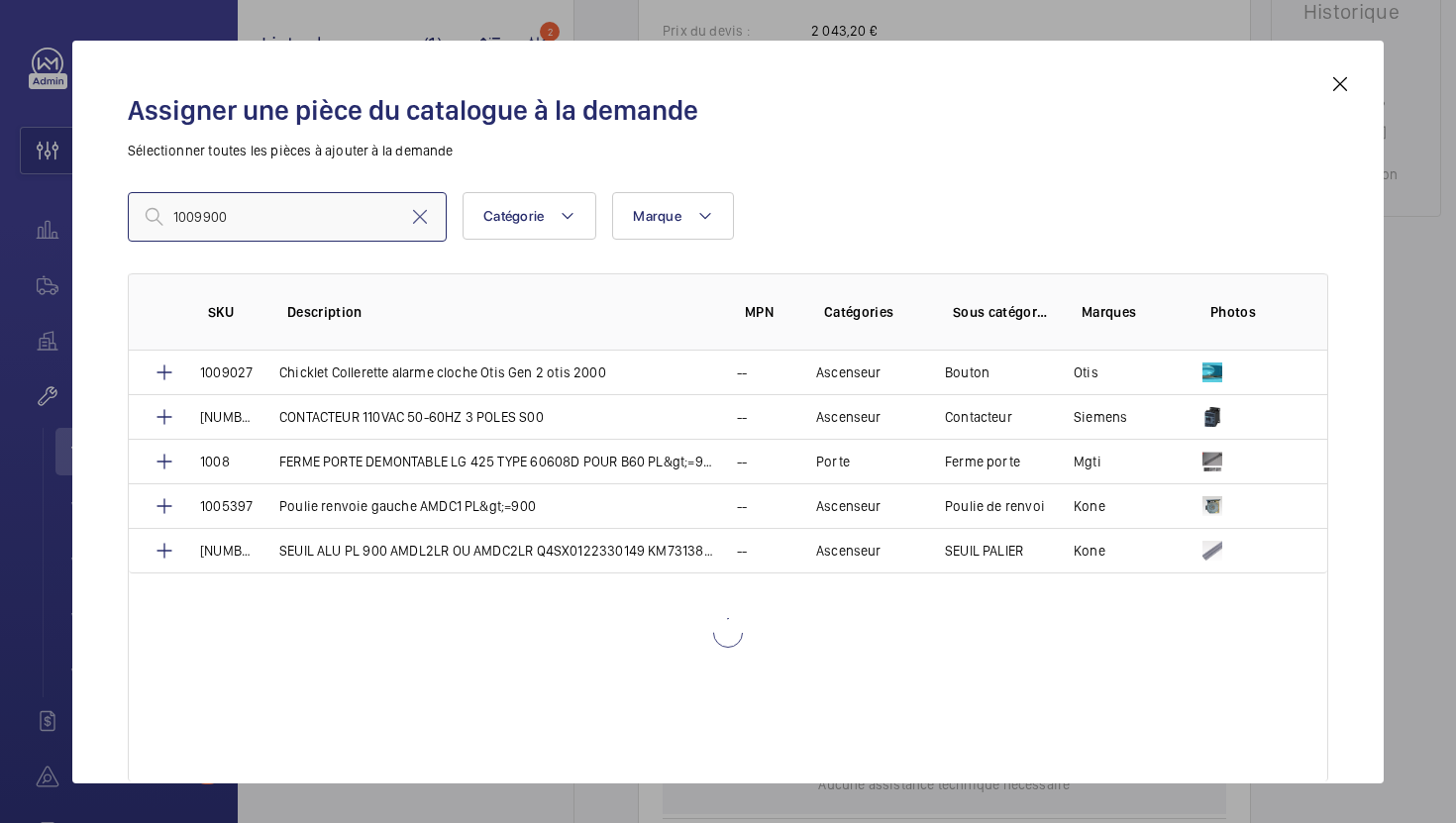 type on "1009900" 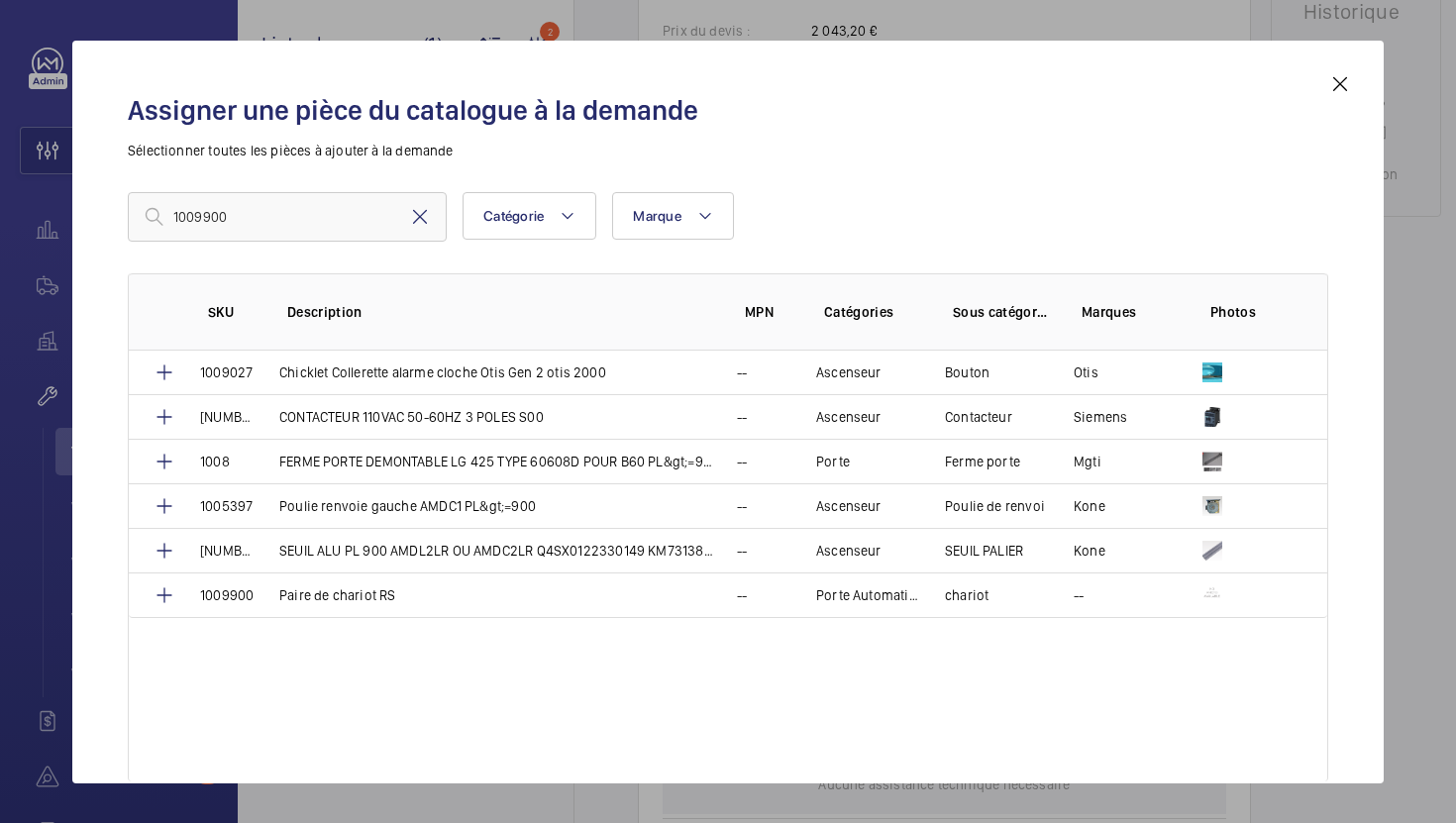click at bounding box center [420, 217] 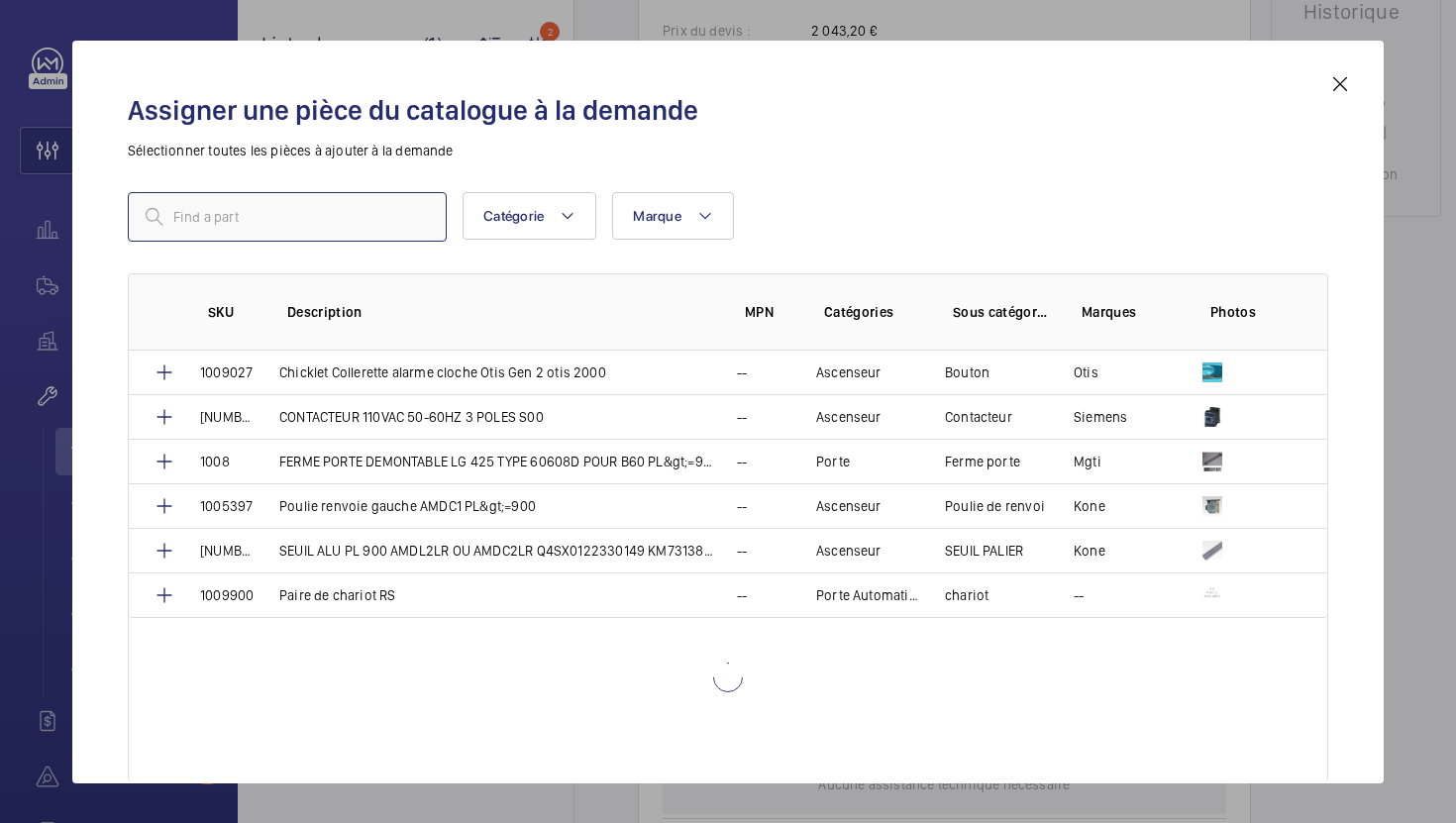 paste on "1009900" 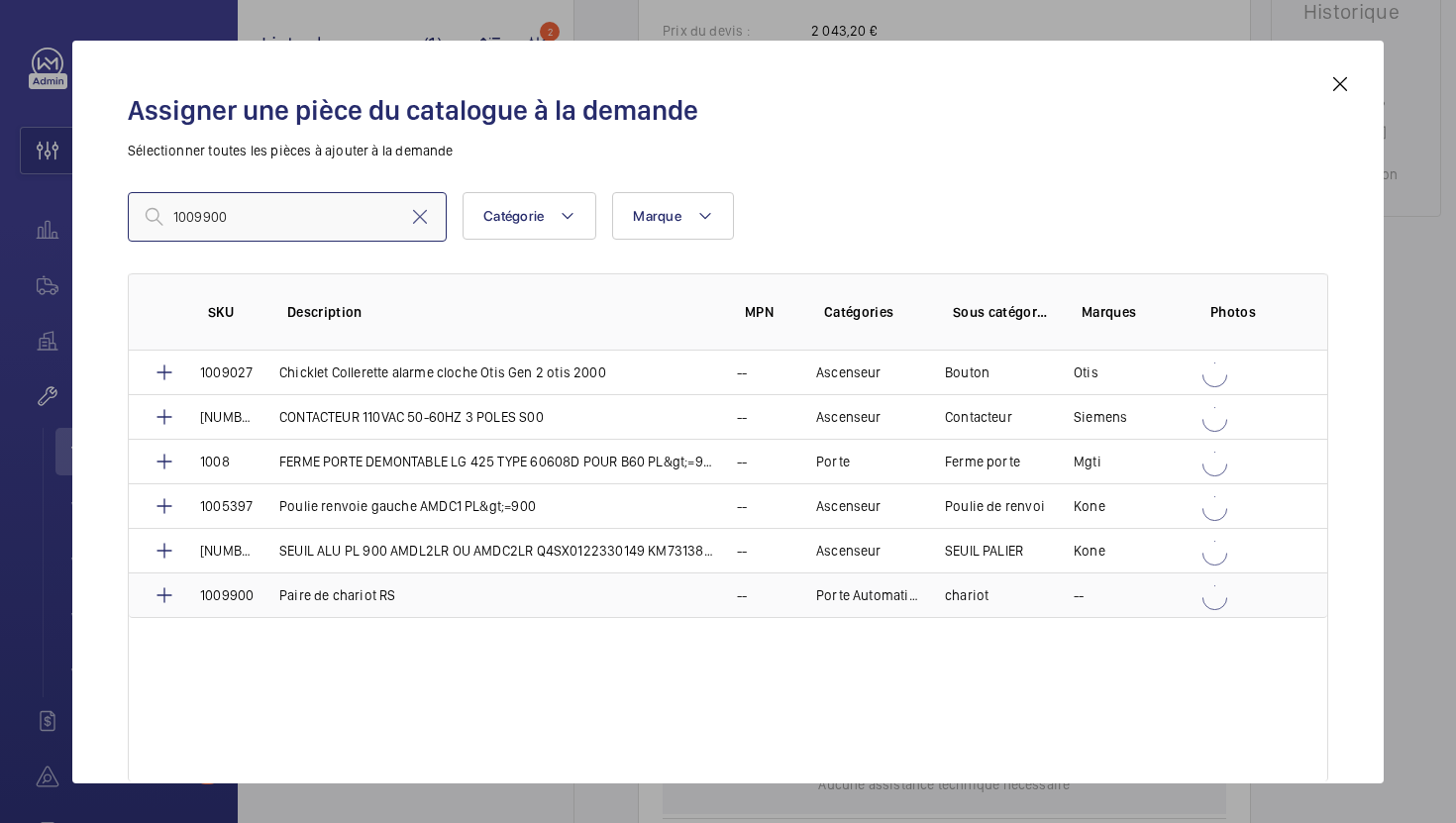 type on "1009900" 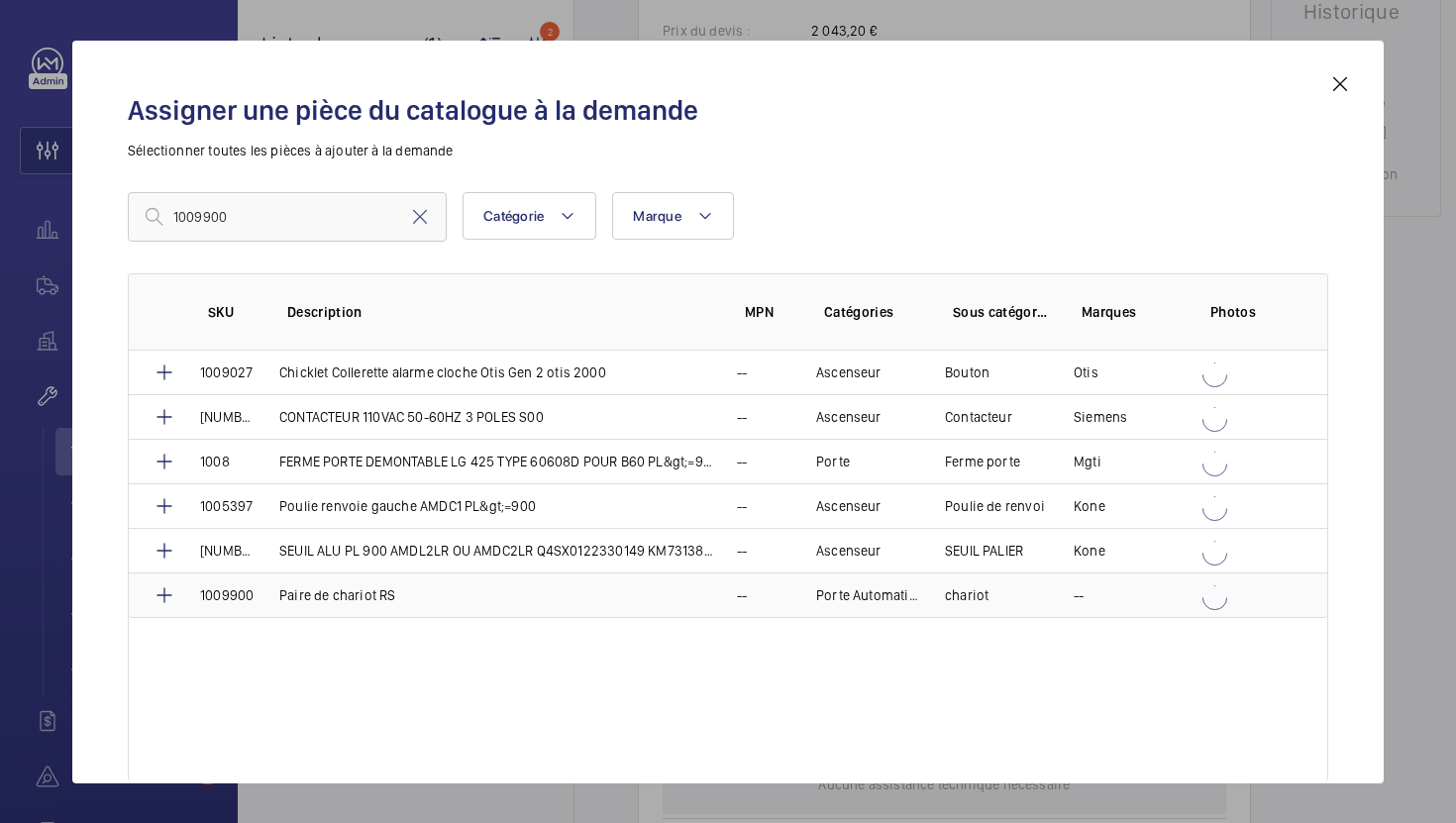 click on "Paire de chariot RS" at bounding box center [484, 595] 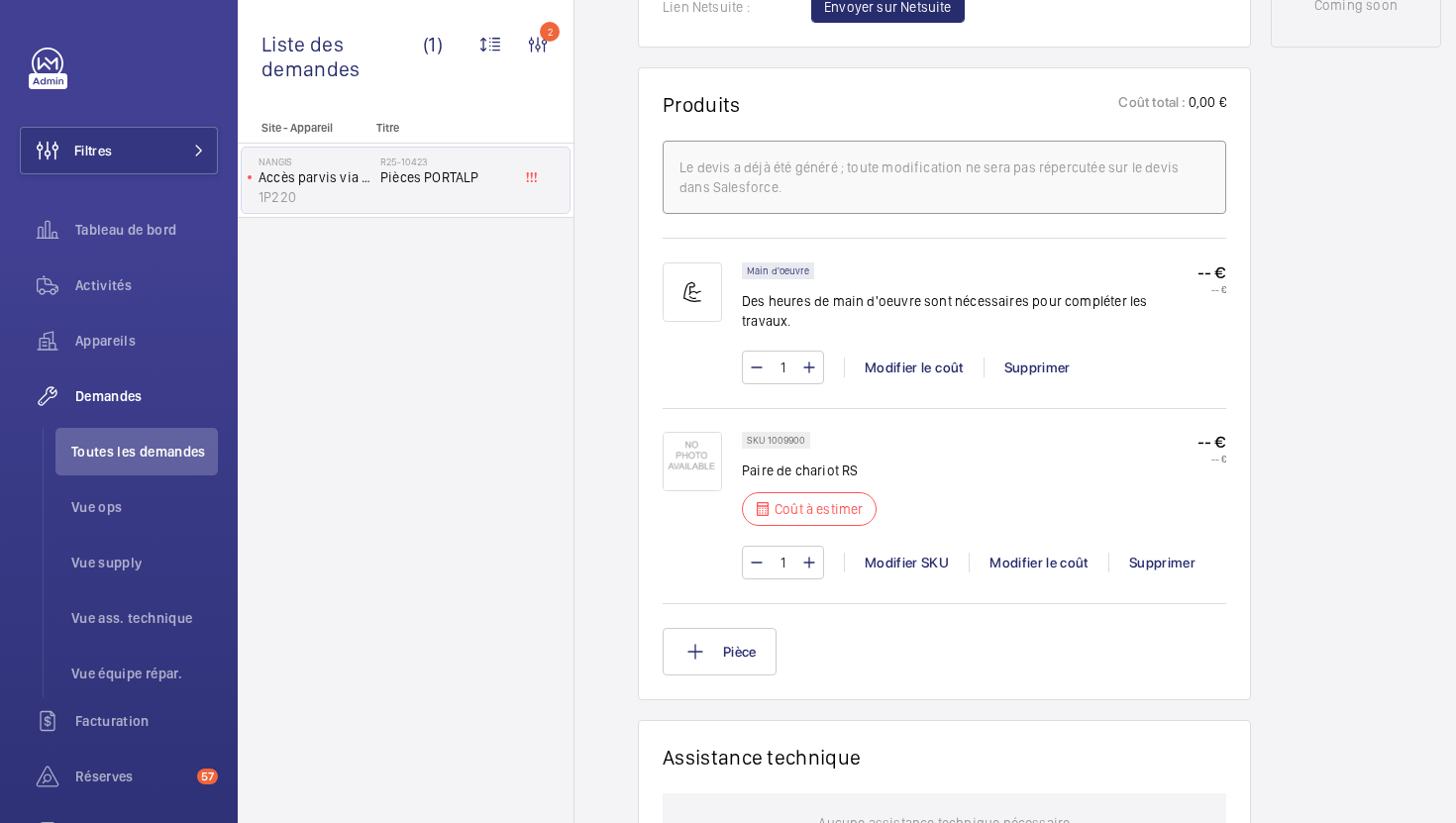 scroll, scrollTop: 1154, scrollLeft: 0, axis: vertical 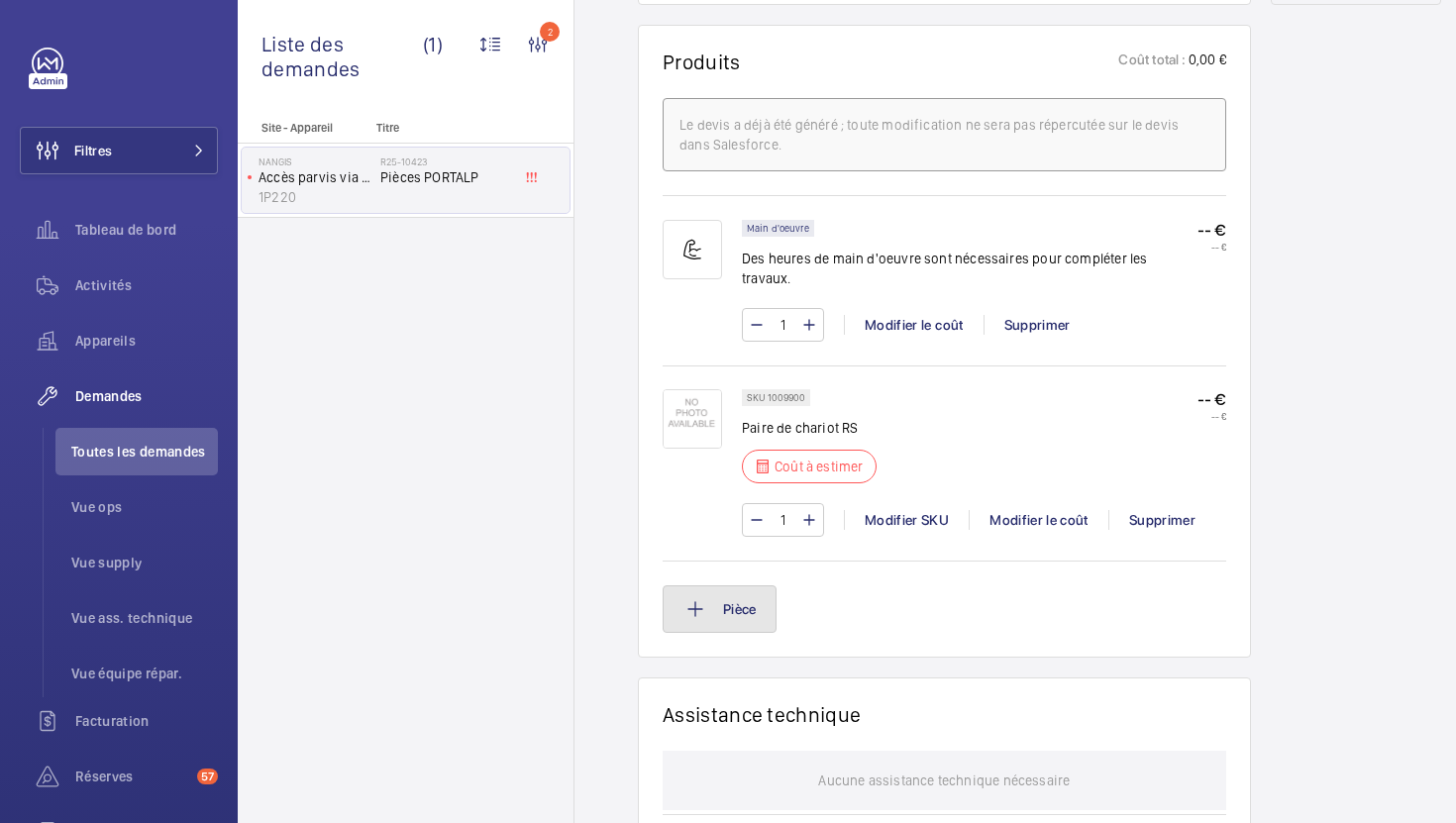 click 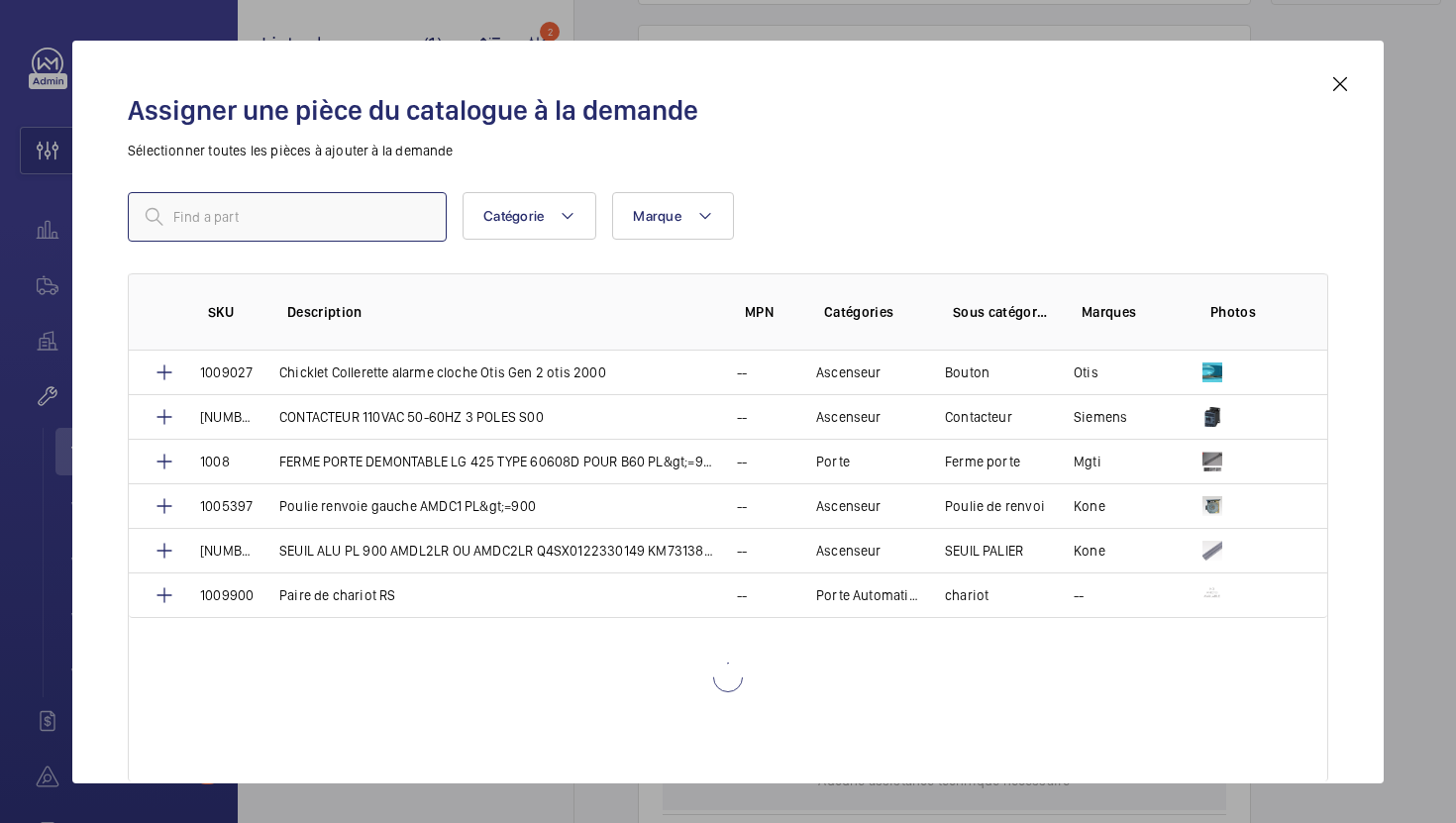 click at bounding box center (287, 217) 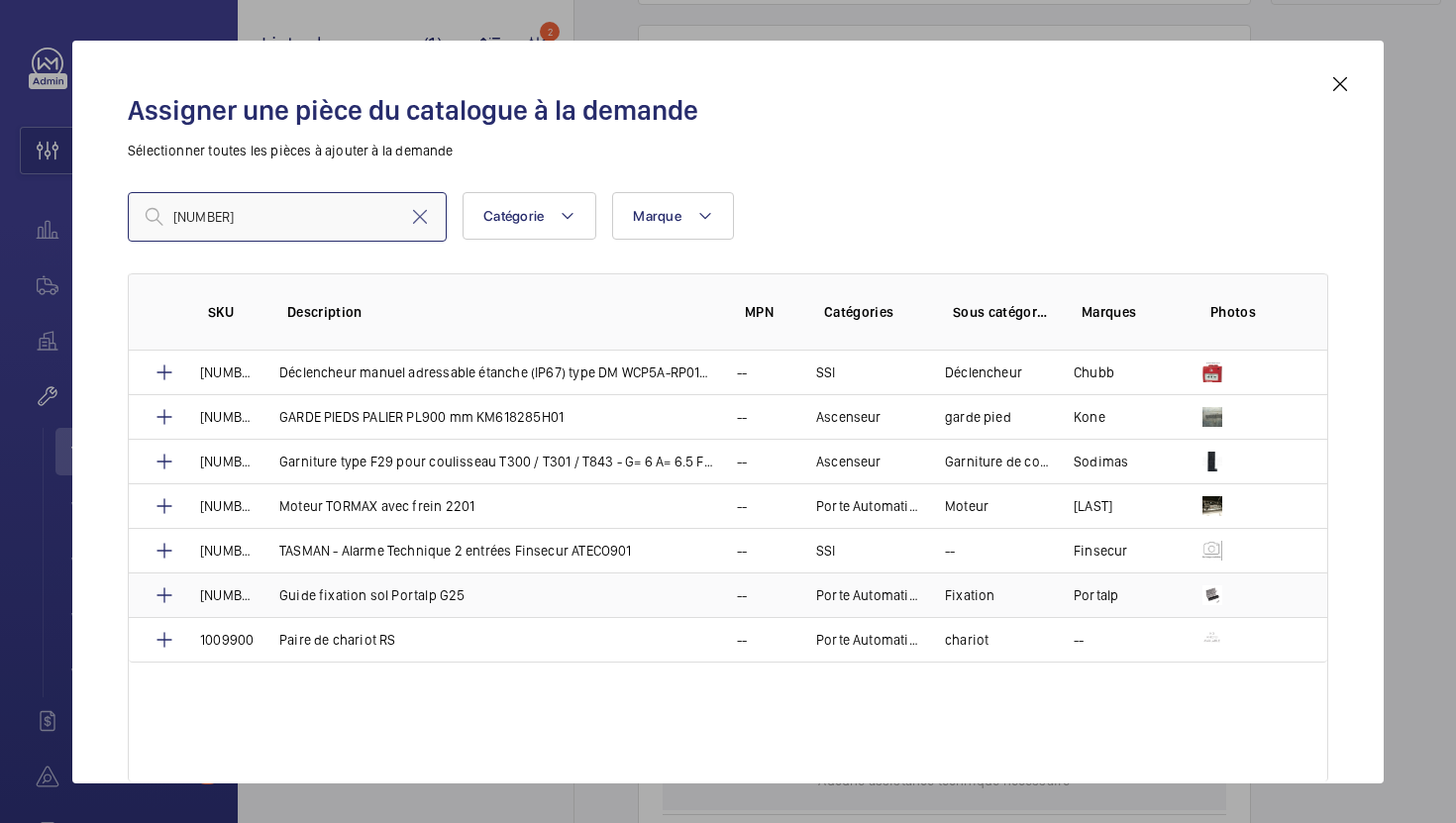 type on "[NUMBER]" 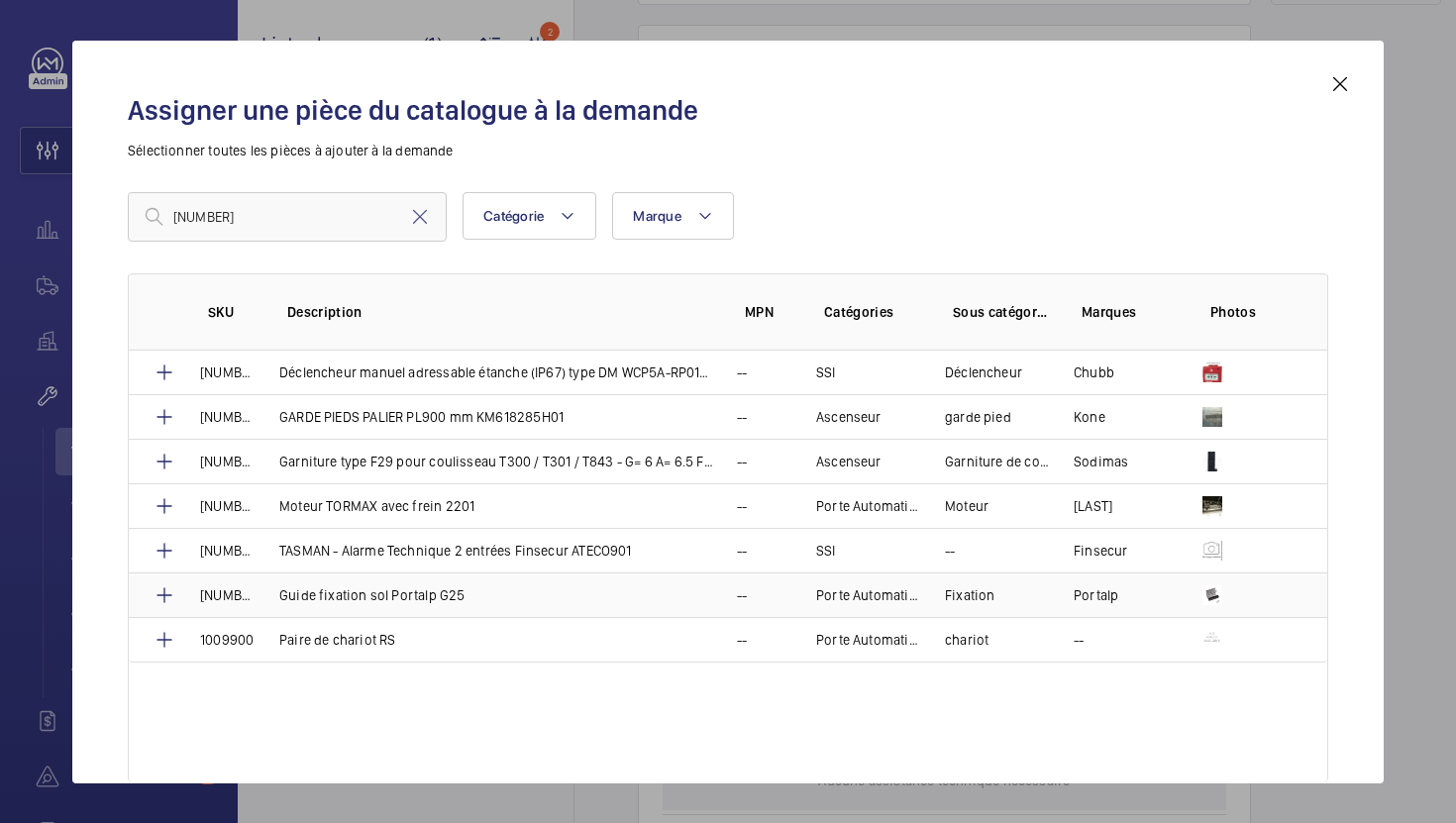 click on "Guide fixation sol Portalp G25" at bounding box center [484, 594] 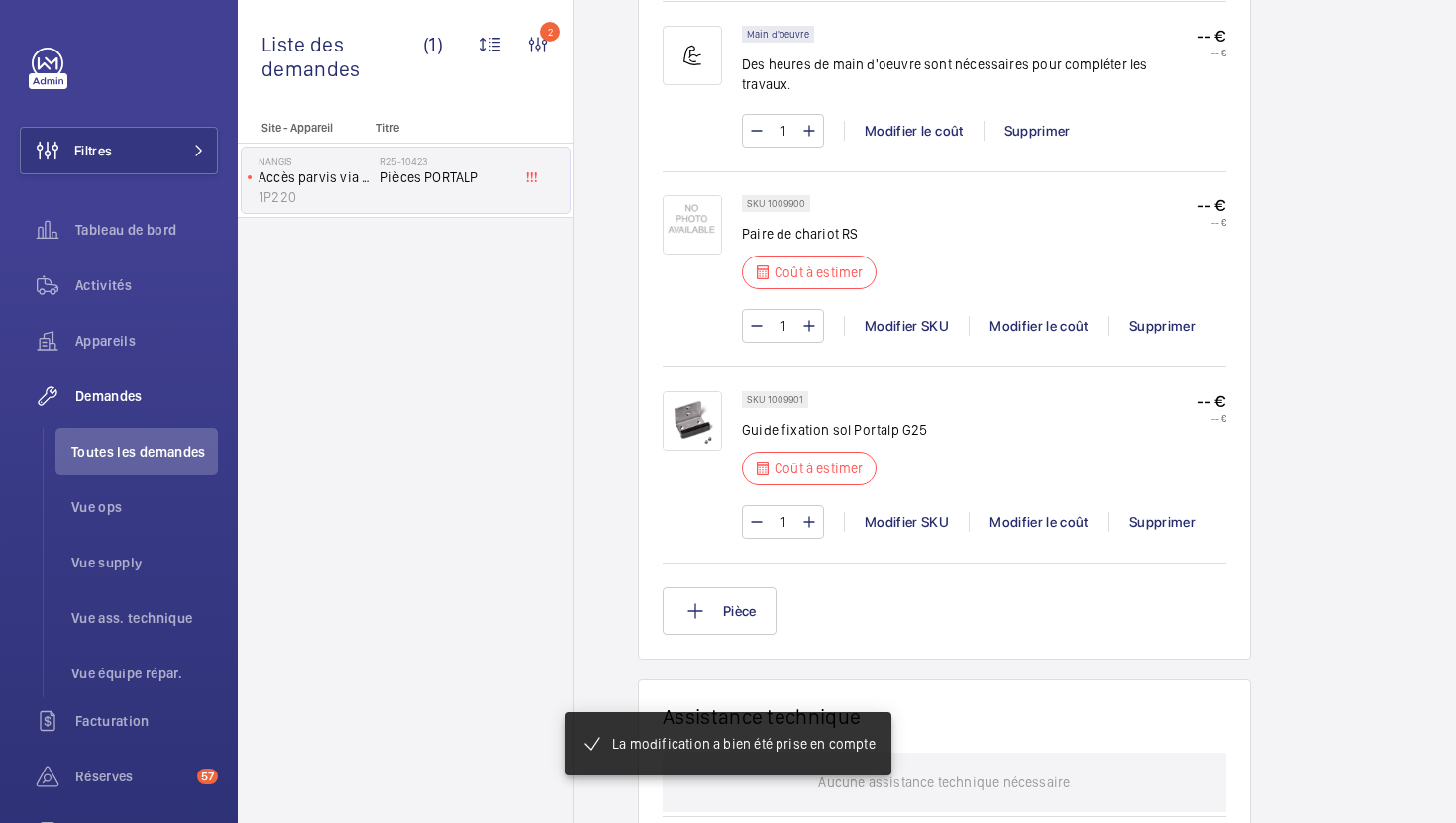 scroll, scrollTop: 1348, scrollLeft: 0, axis: vertical 